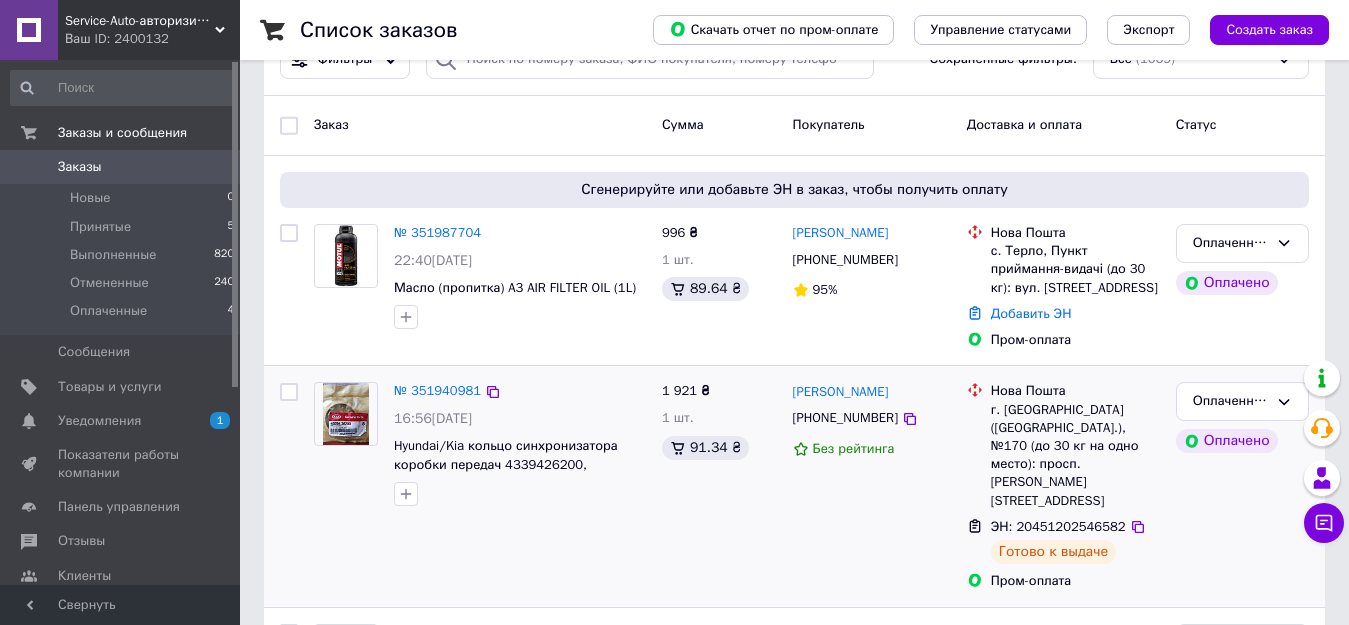 scroll, scrollTop: 100, scrollLeft: 0, axis: vertical 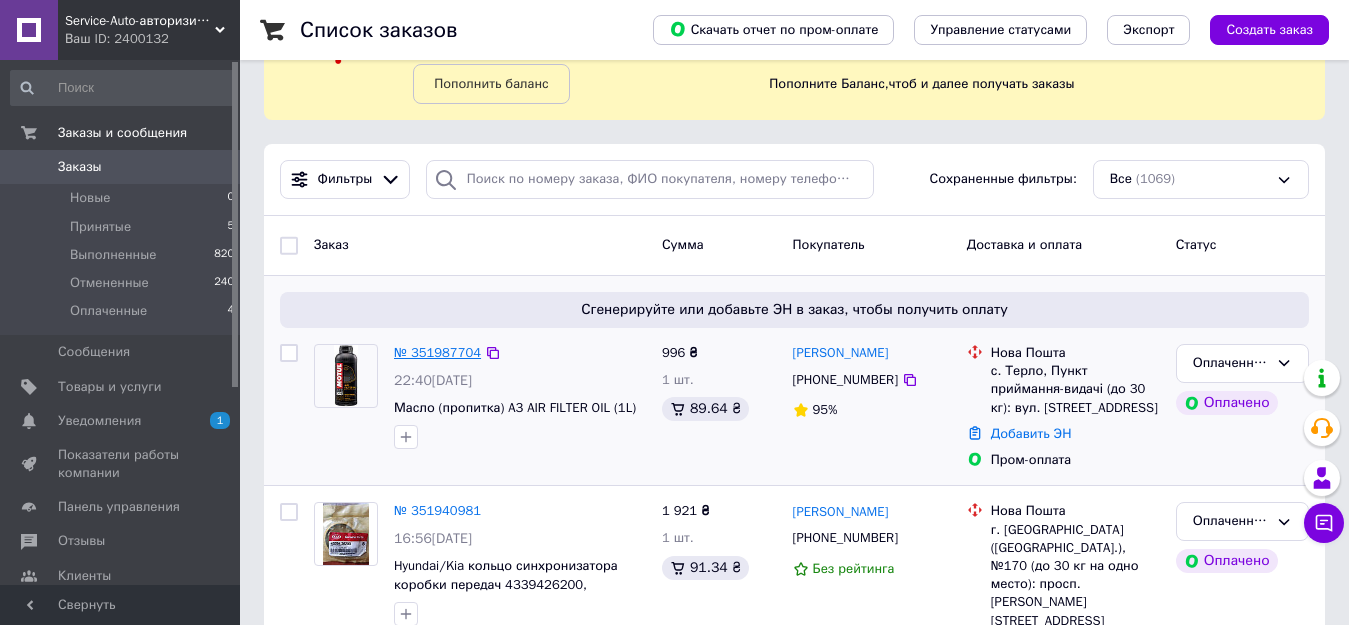 click on "№ 351987704" at bounding box center [437, 352] 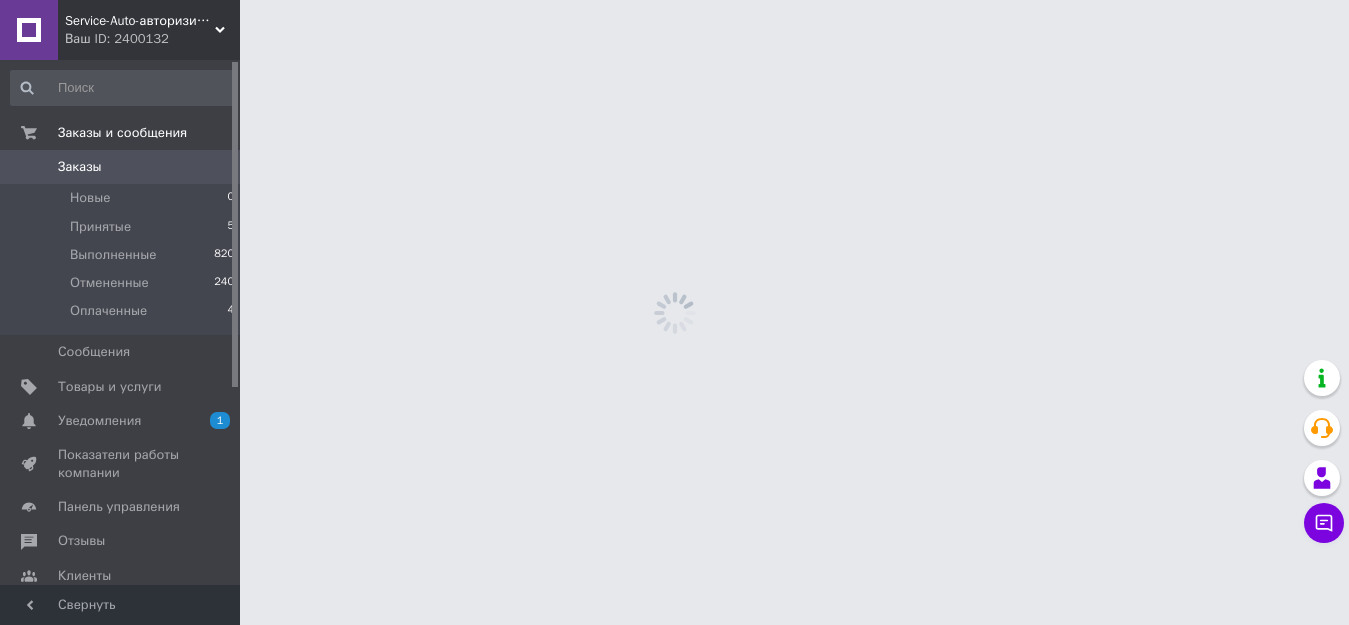 scroll, scrollTop: 0, scrollLeft: 0, axis: both 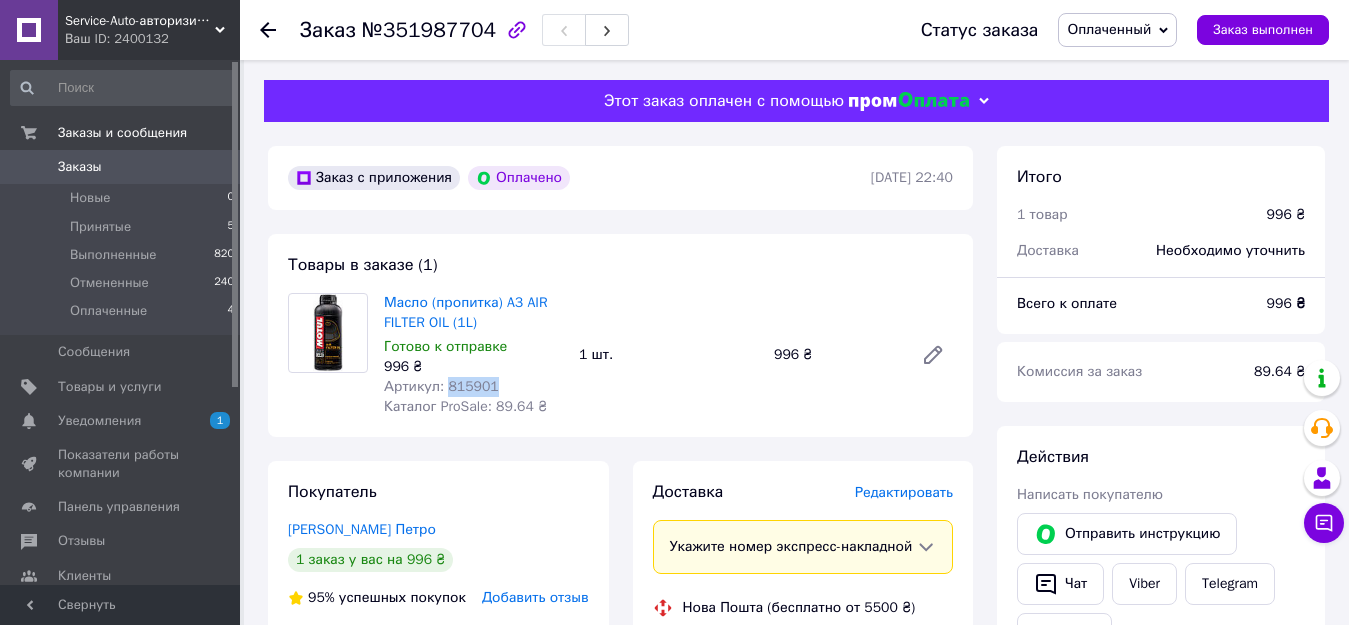 drag, startPoint x: 505, startPoint y: 392, endPoint x: 443, endPoint y: 382, distance: 62.801273 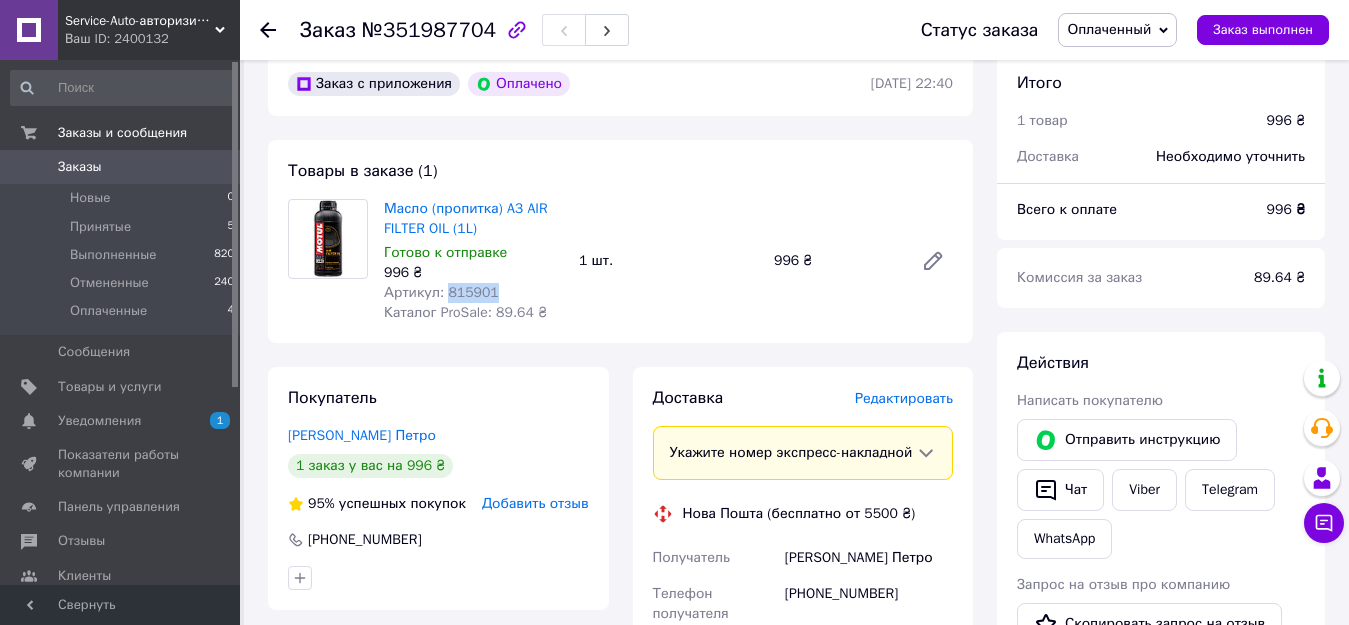 scroll, scrollTop: 200, scrollLeft: 0, axis: vertical 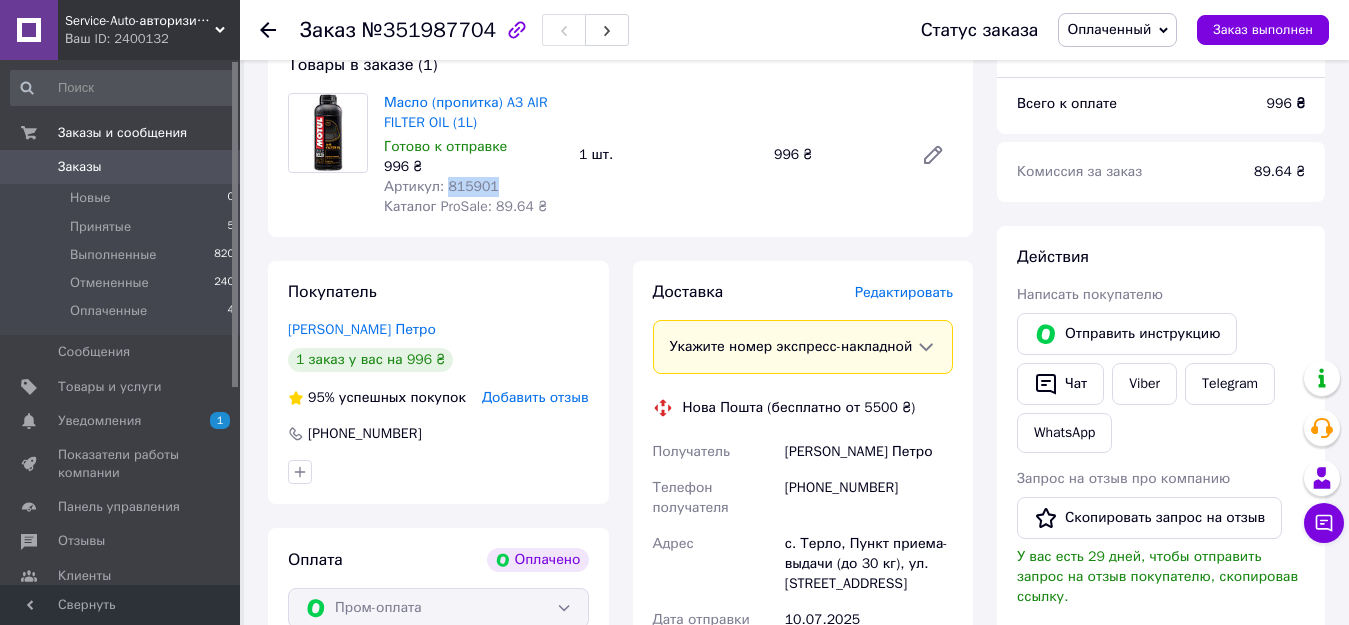 click on "Оплаченный" at bounding box center [1109, 29] 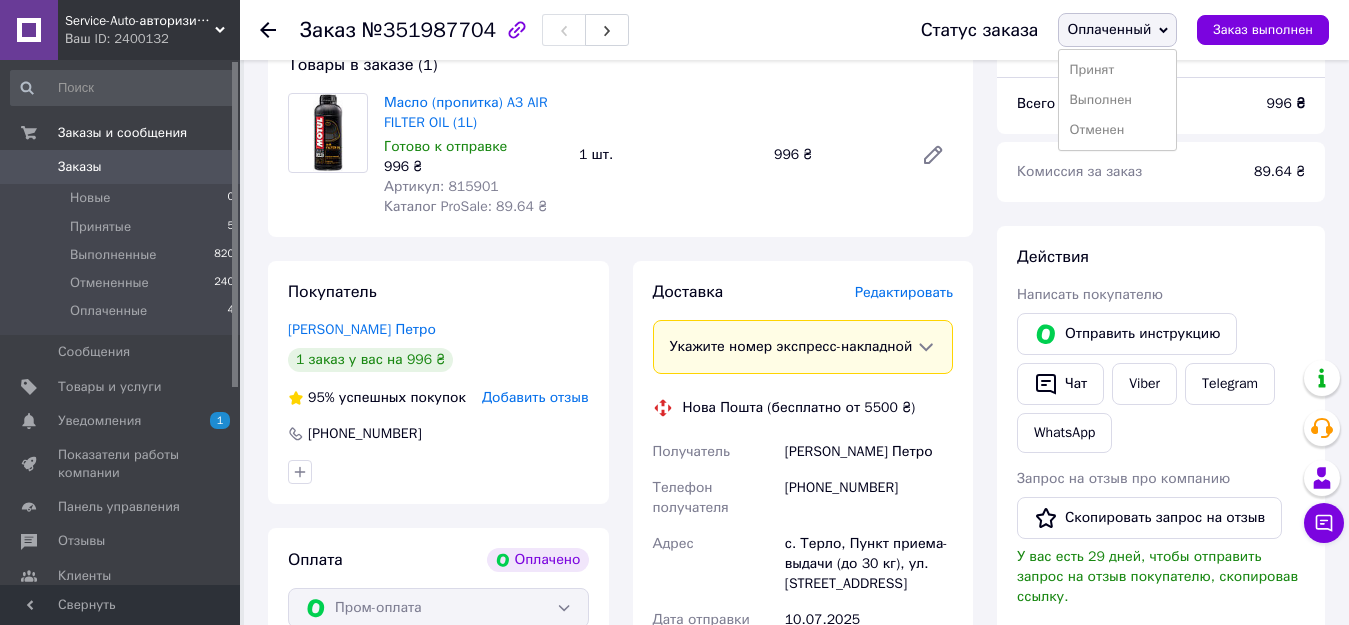 click on "Принят" at bounding box center (1117, 70) 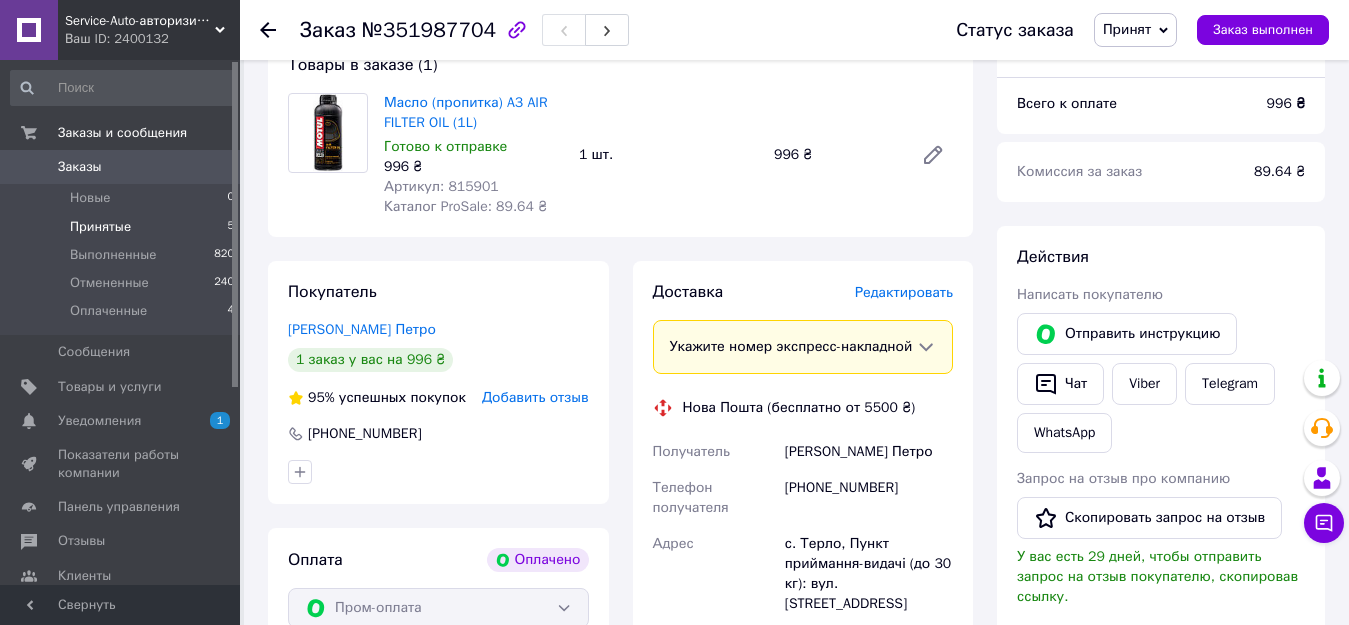 click on "Принятые" at bounding box center (100, 227) 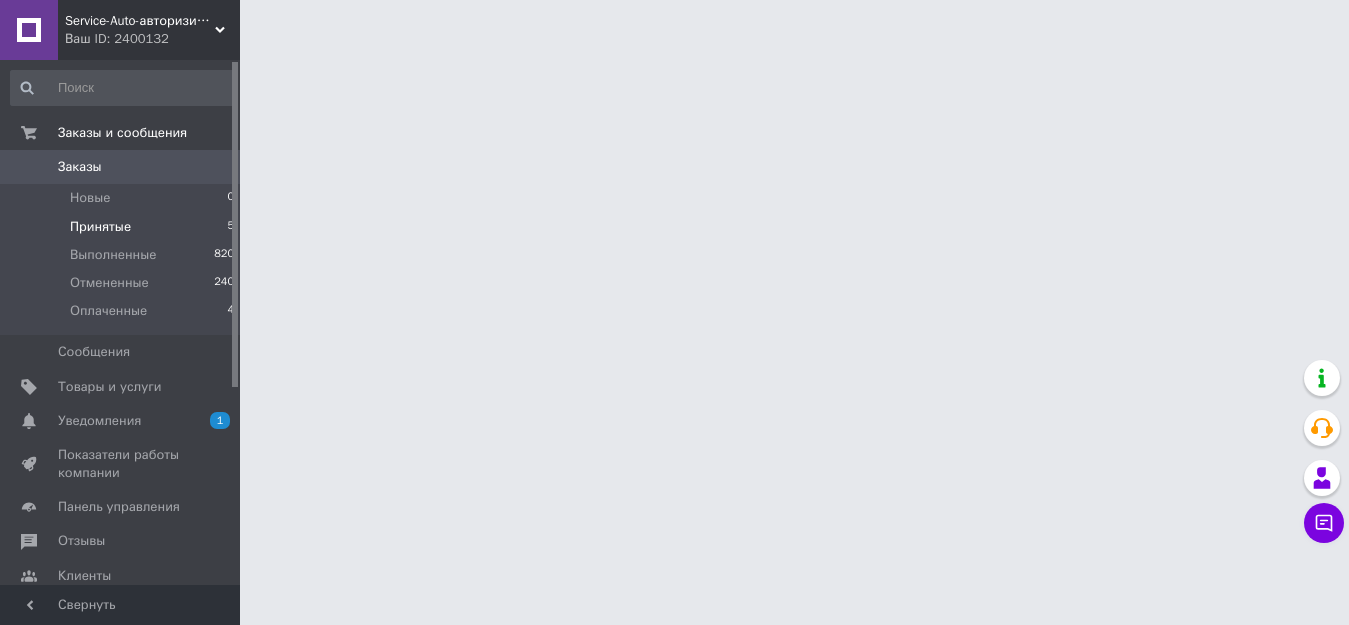 scroll, scrollTop: 0, scrollLeft: 0, axis: both 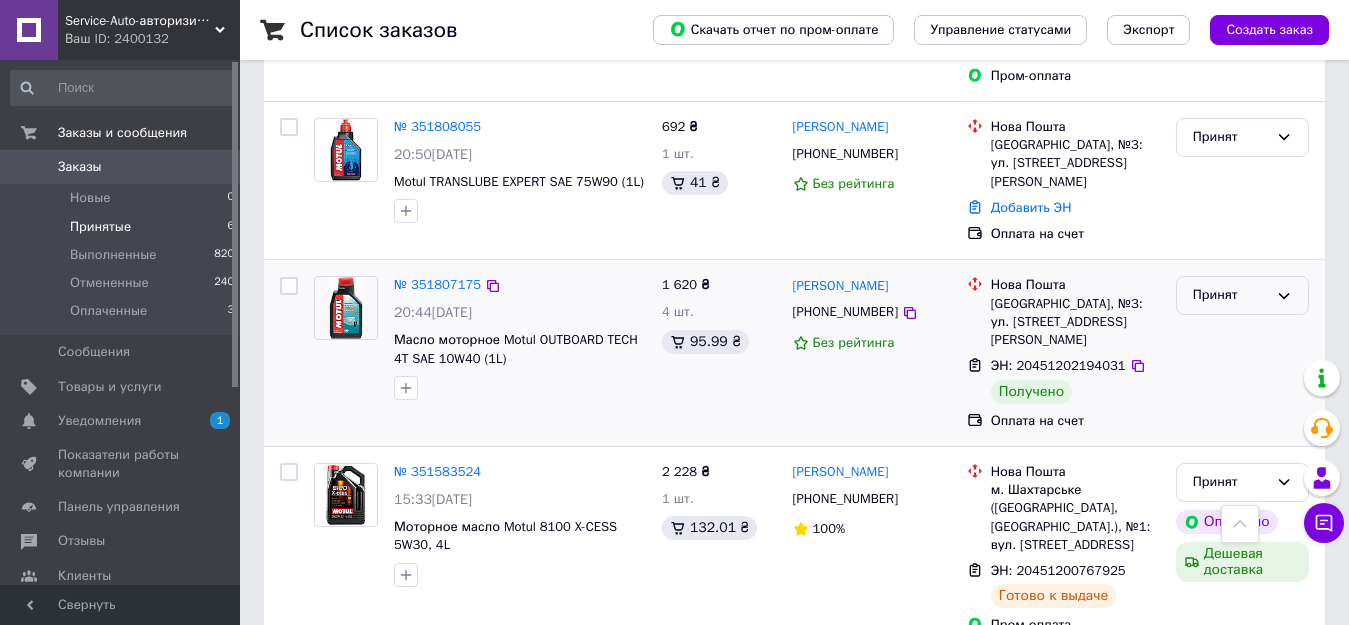 click 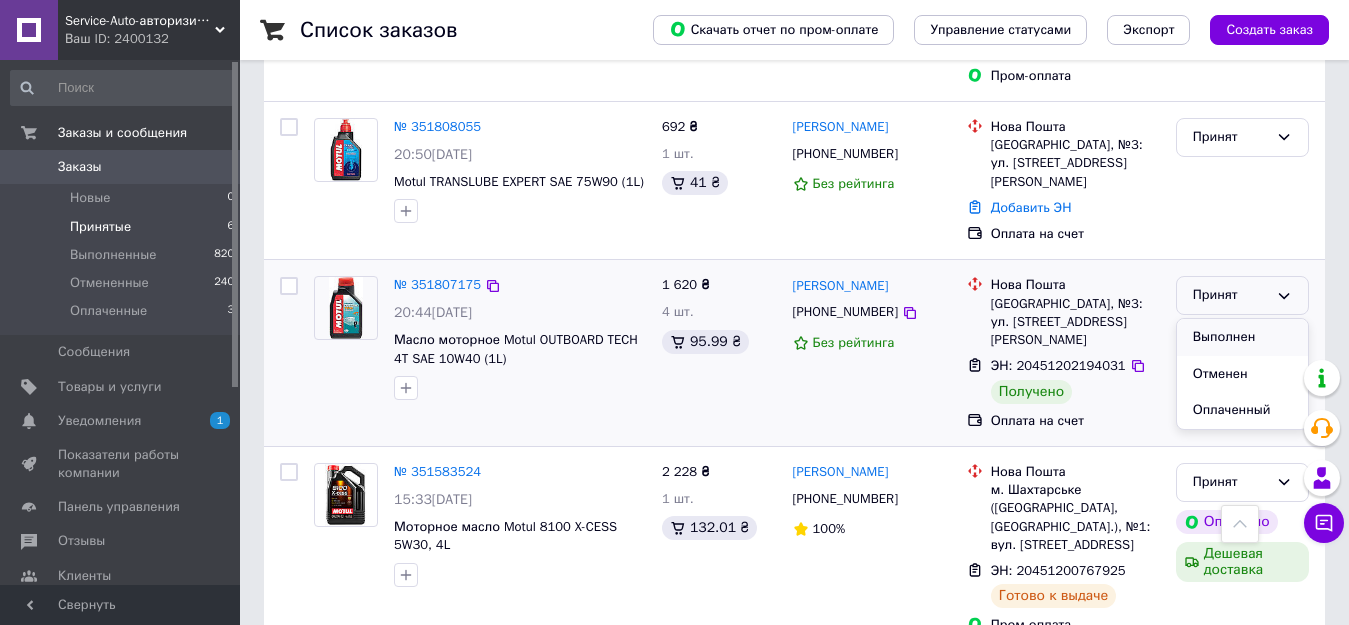 click on "Выполнен" at bounding box center (1242, 337) 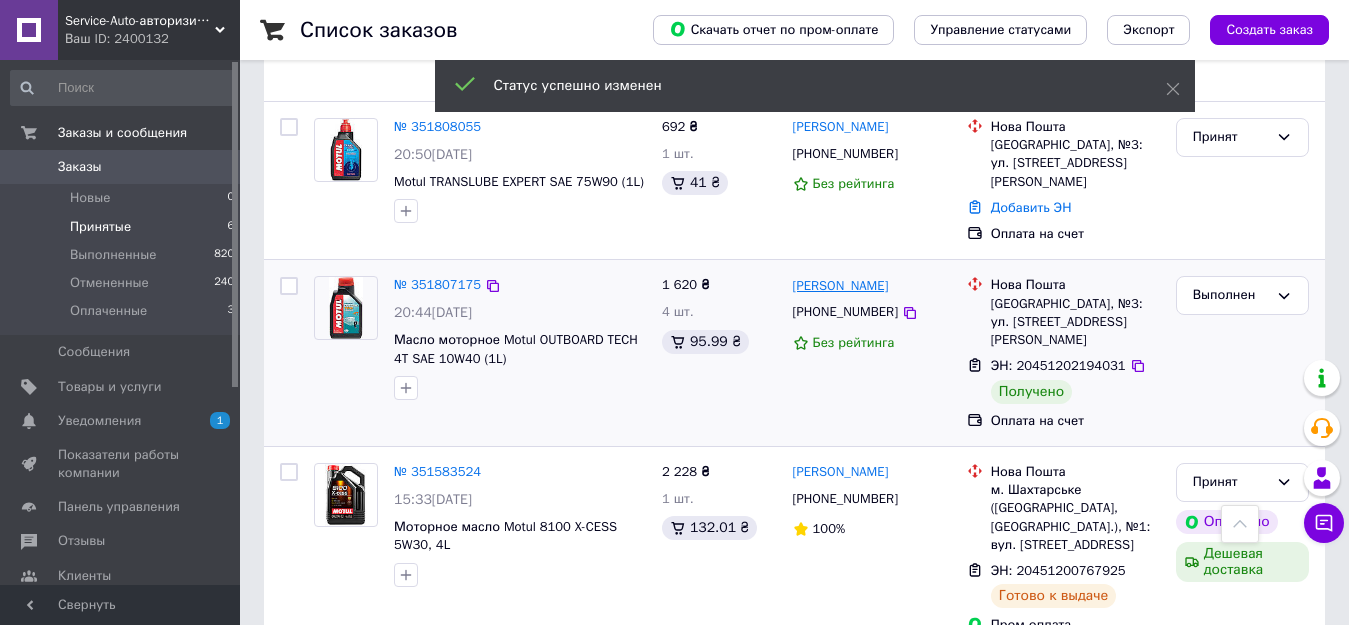 click on "[PERSON_NAME]" at bounding box center (841, 286) 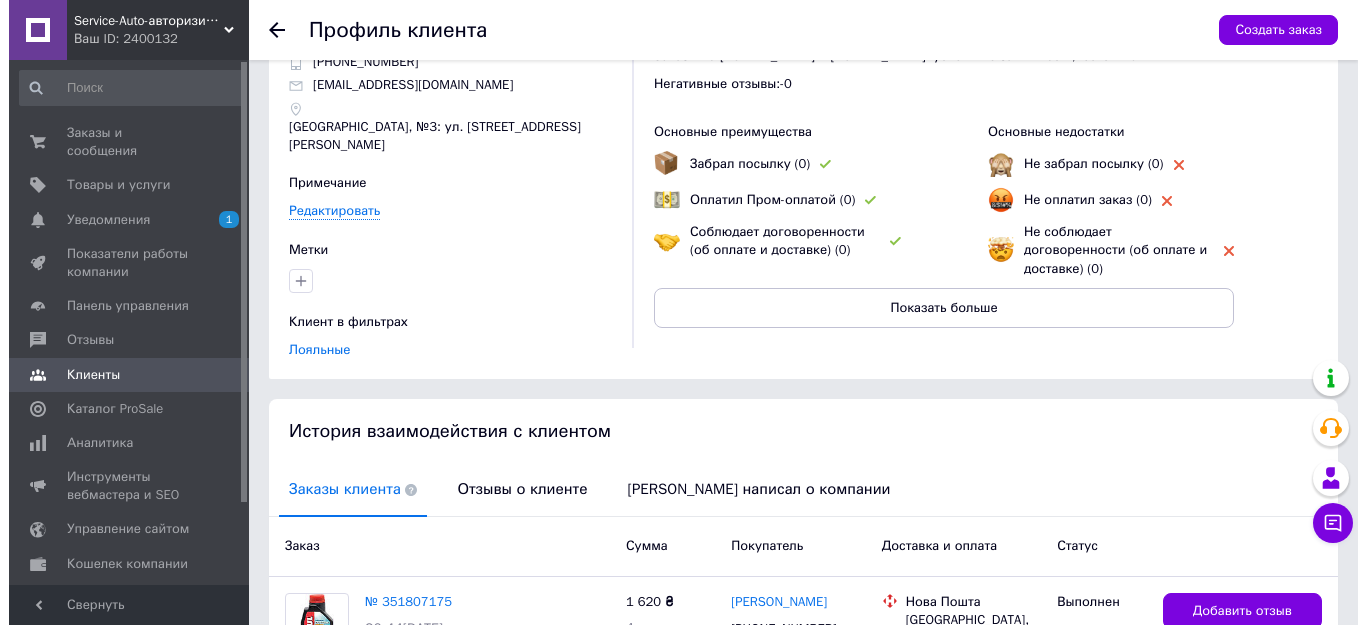 scroll, scrollTop: 200, scrollLeft: 0, axis: vertical 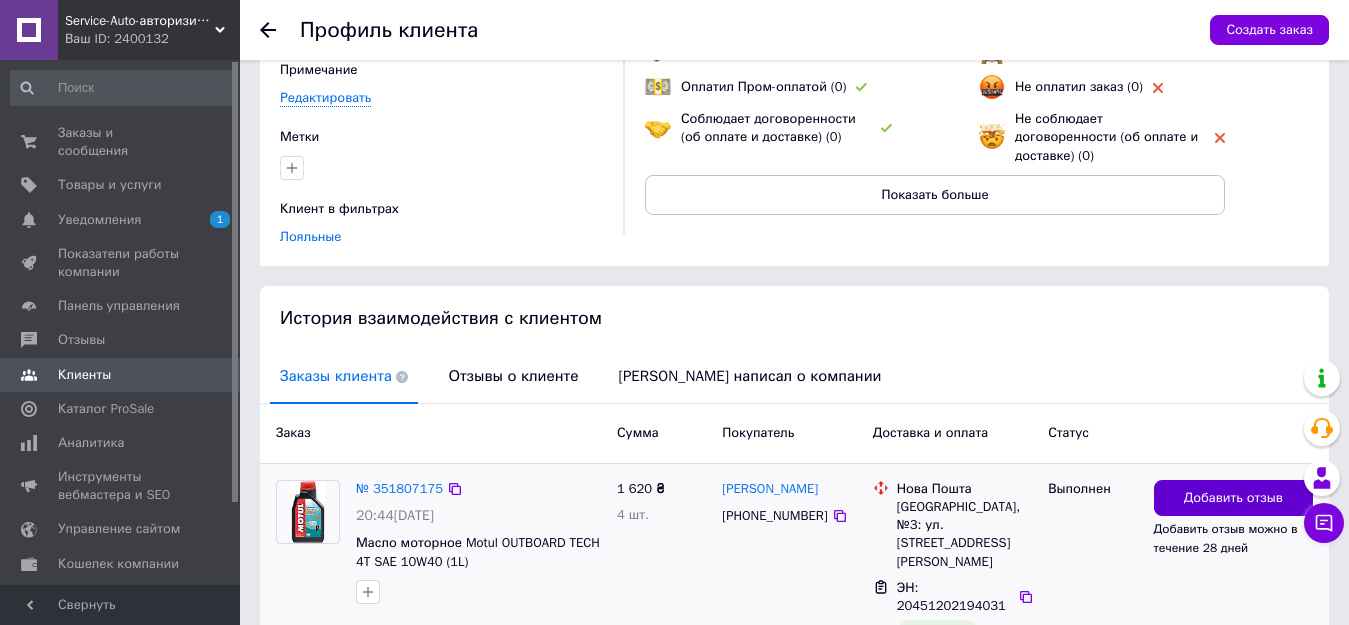 click on "Добавить отзыв" at bounding box center (1233, 498) 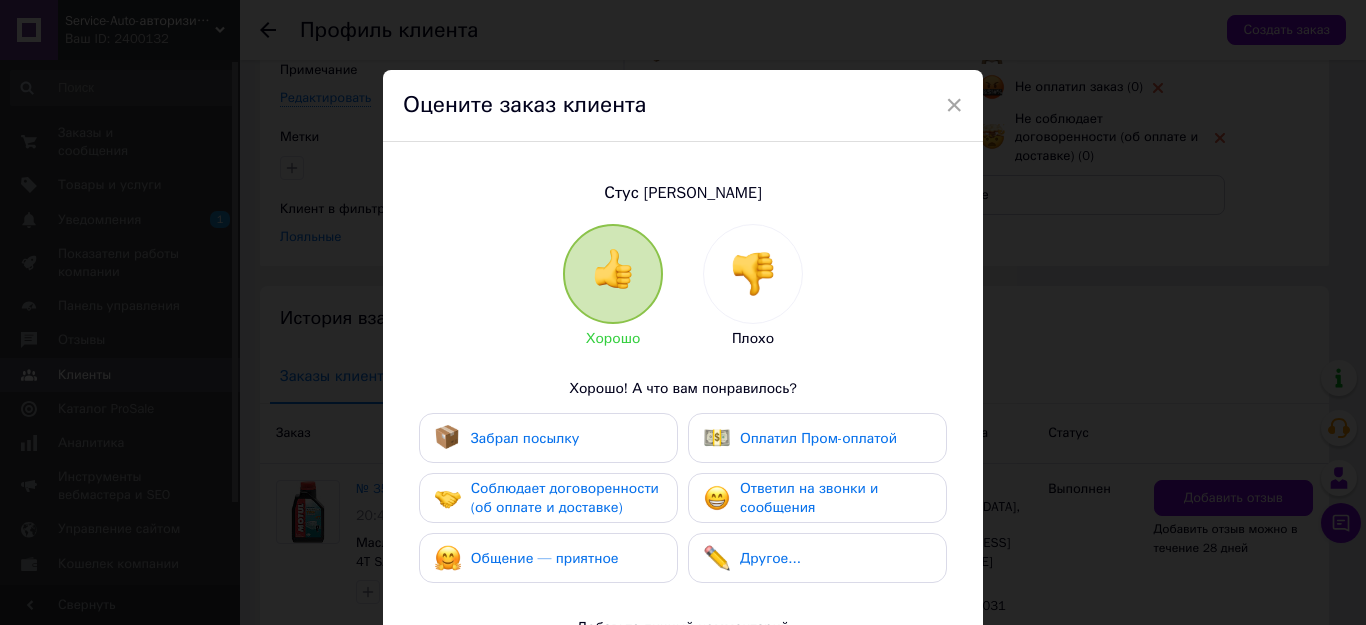 click on "Забрал посылку" at bounding box center [525, 438] 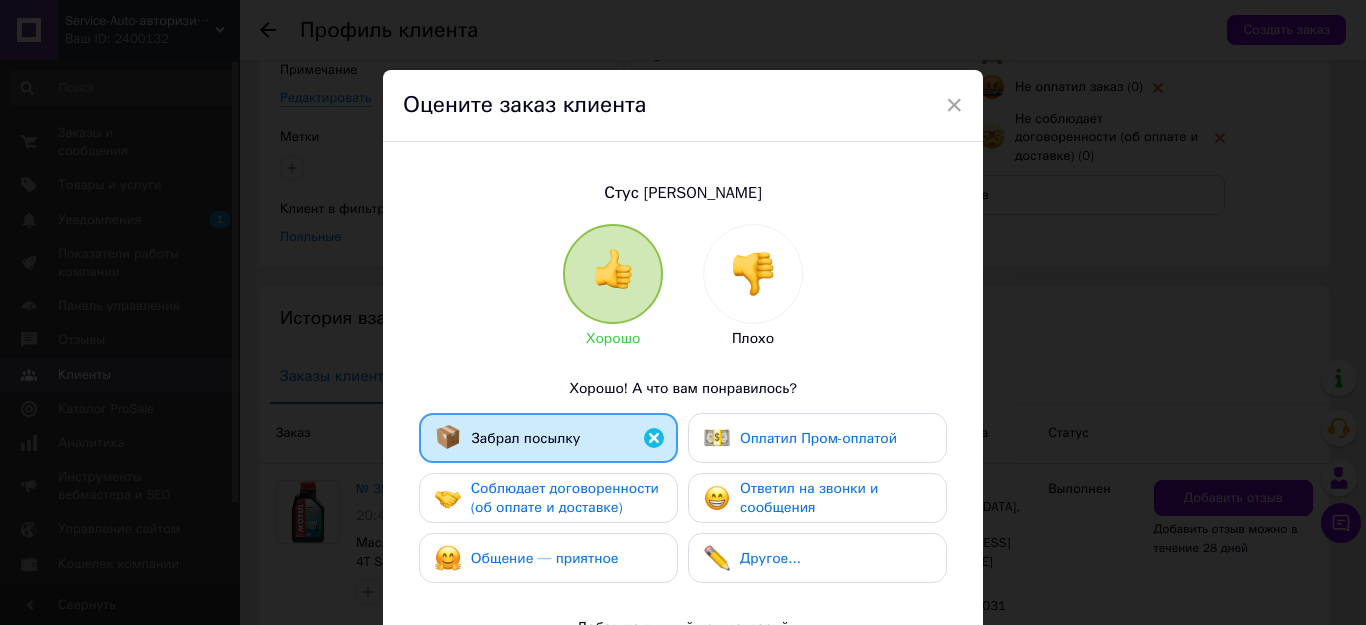 click on "Соблюдает договоренности (об оплате и доставке)" at bounding box center (565, 498) 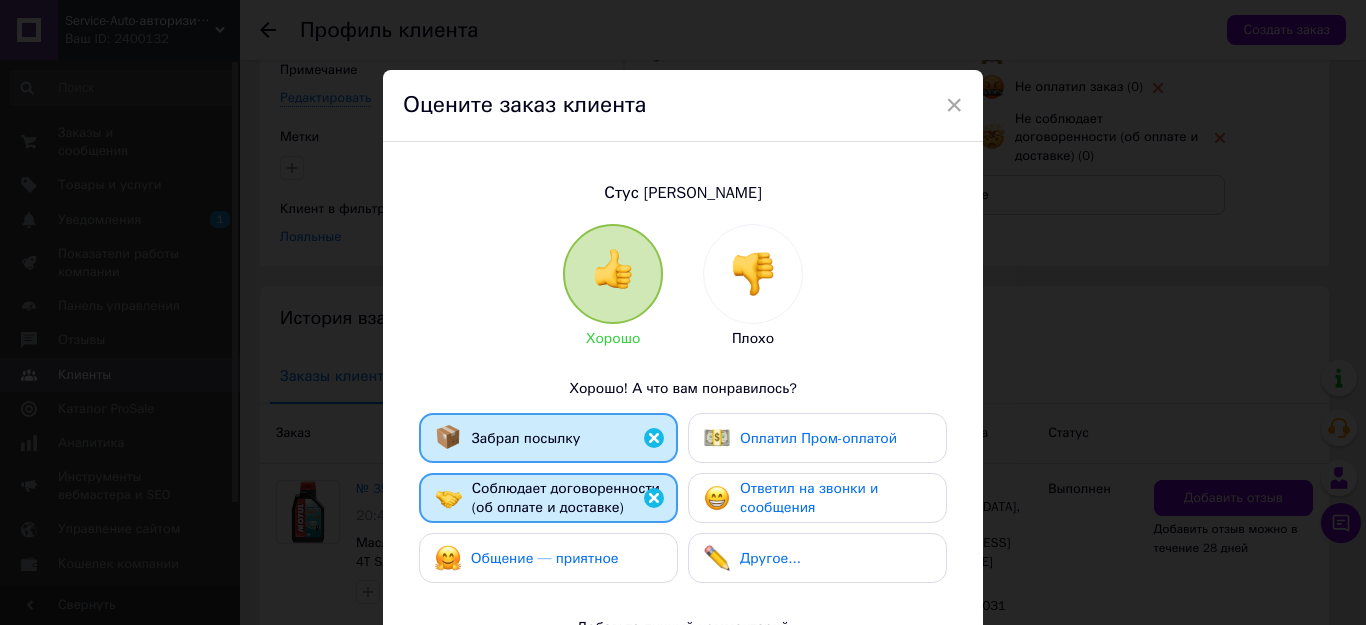 click on "Общение — приятное" at bounding box center [545, 558] 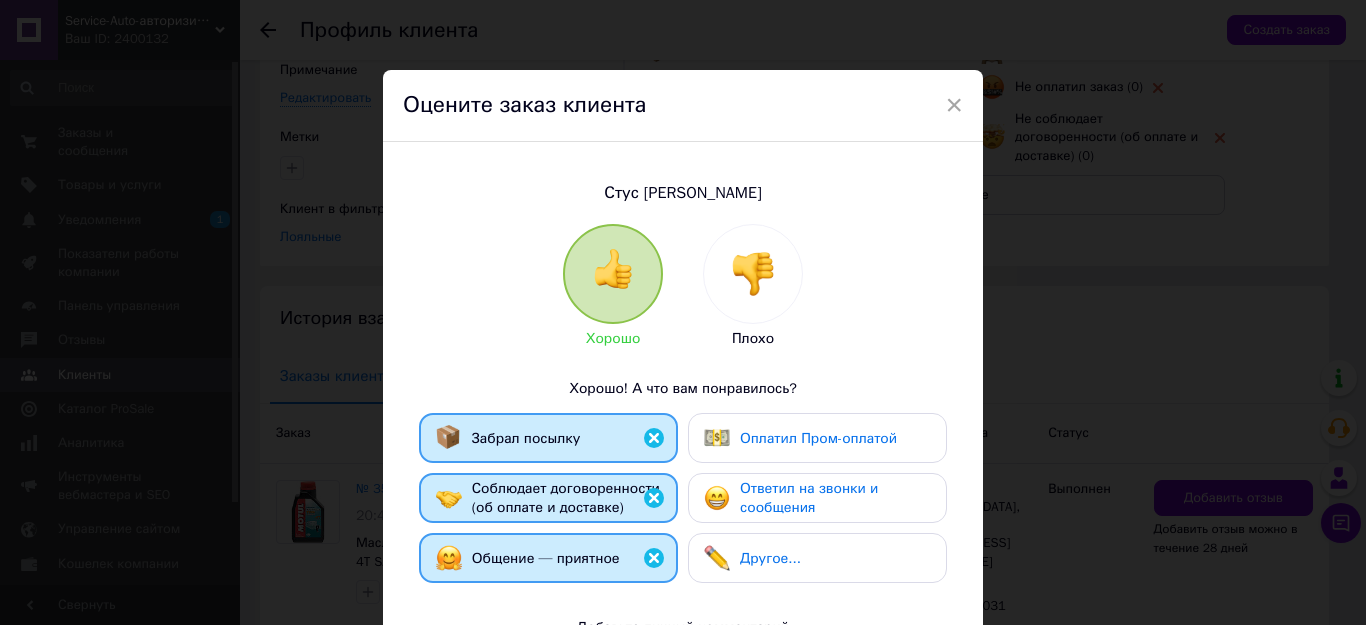 click on "Ответил на звонки и сообщения" at bounding box center (809, 498) 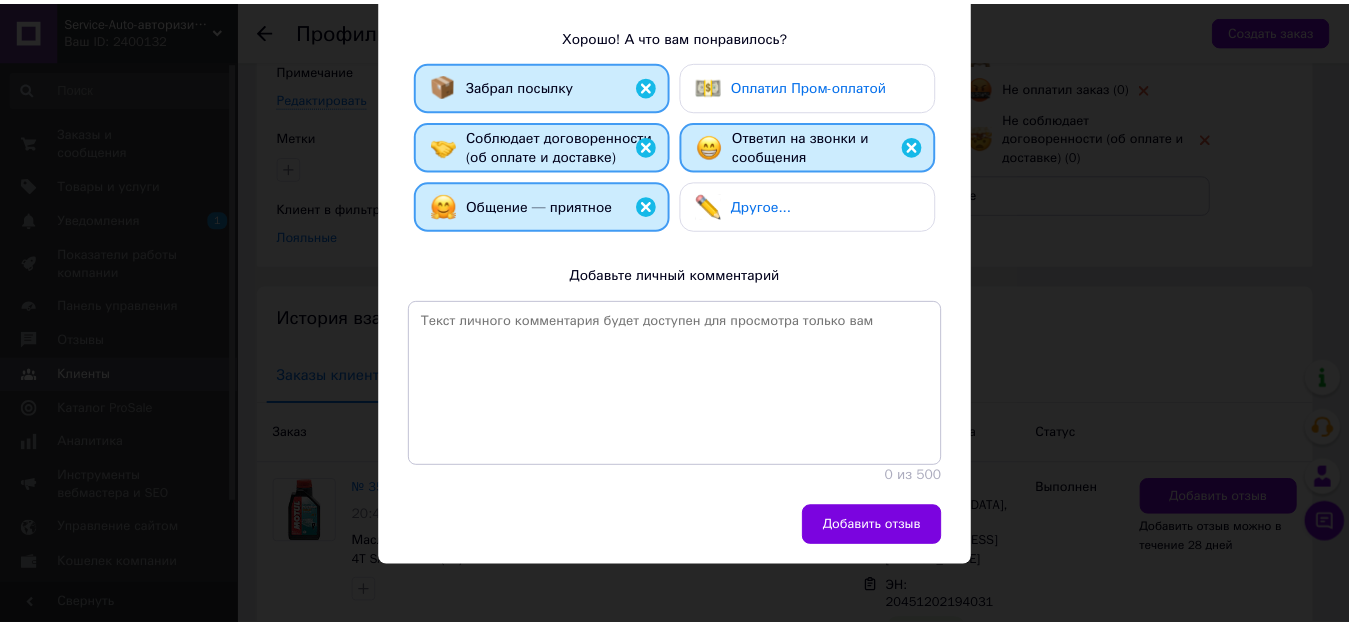 scroll, scrollTop: 356, scrollLeft: 0, axis: vertical 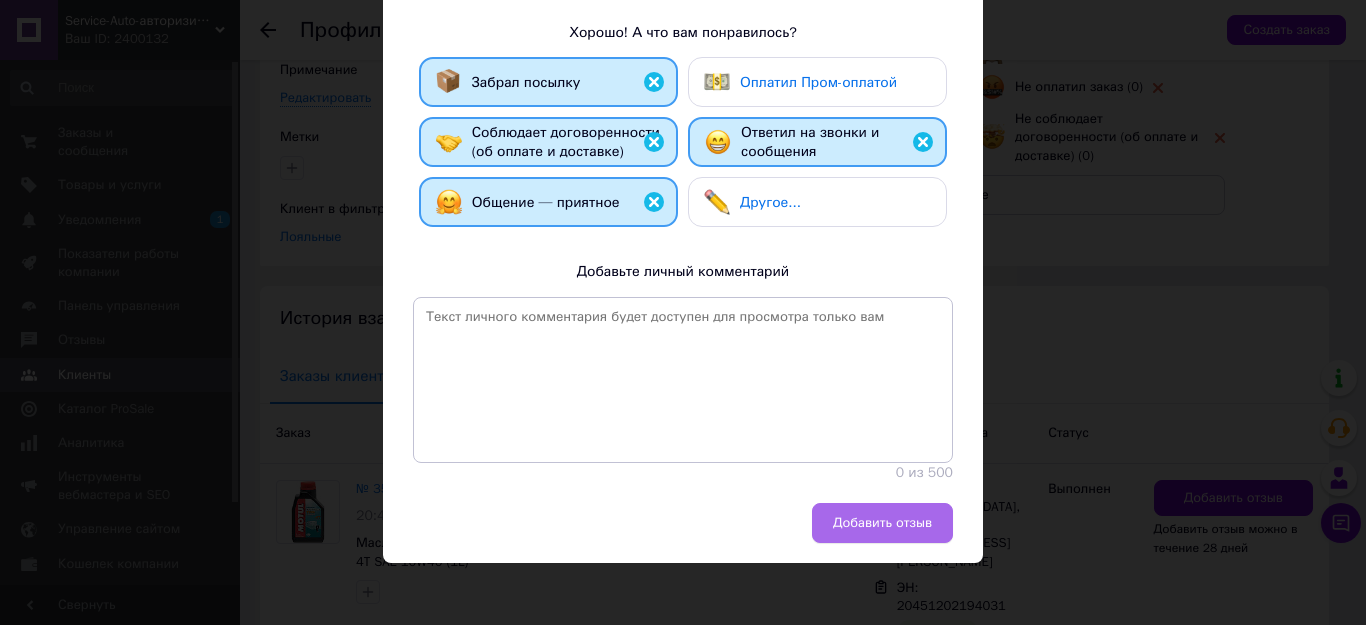 click on "Добавить отзыв" at bounding box center (882, 523) 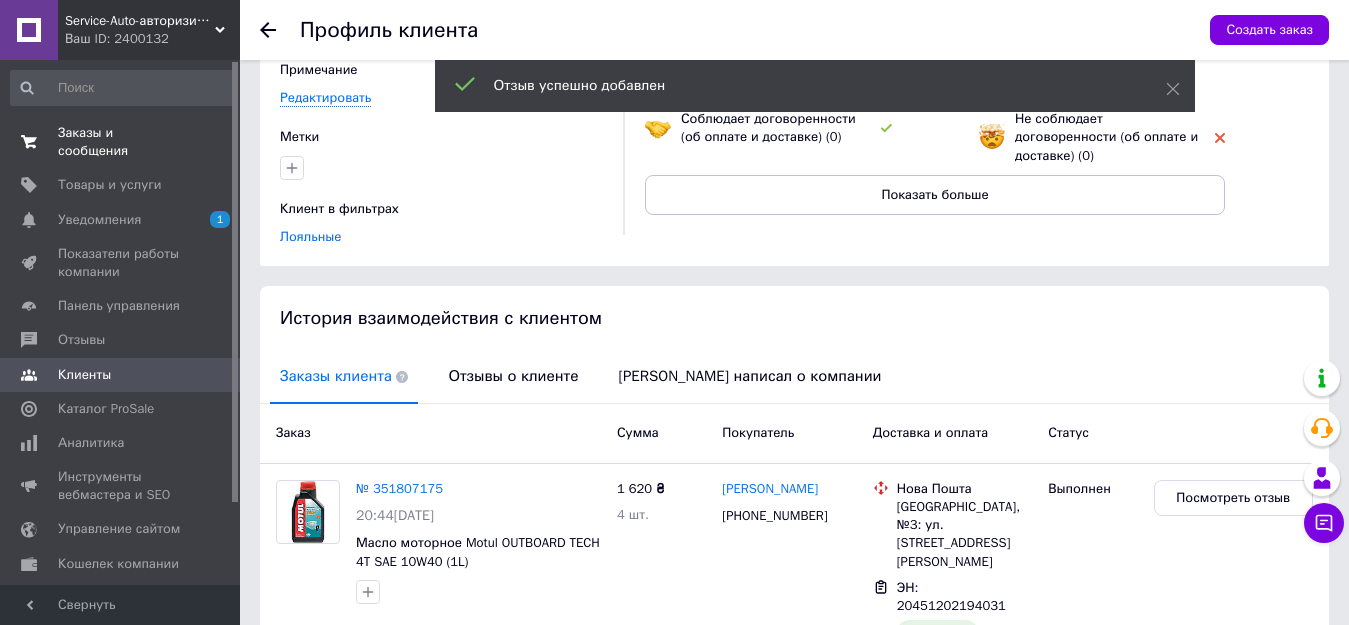 click on "Заказы и сообщения" at bounding box center (121, 142) 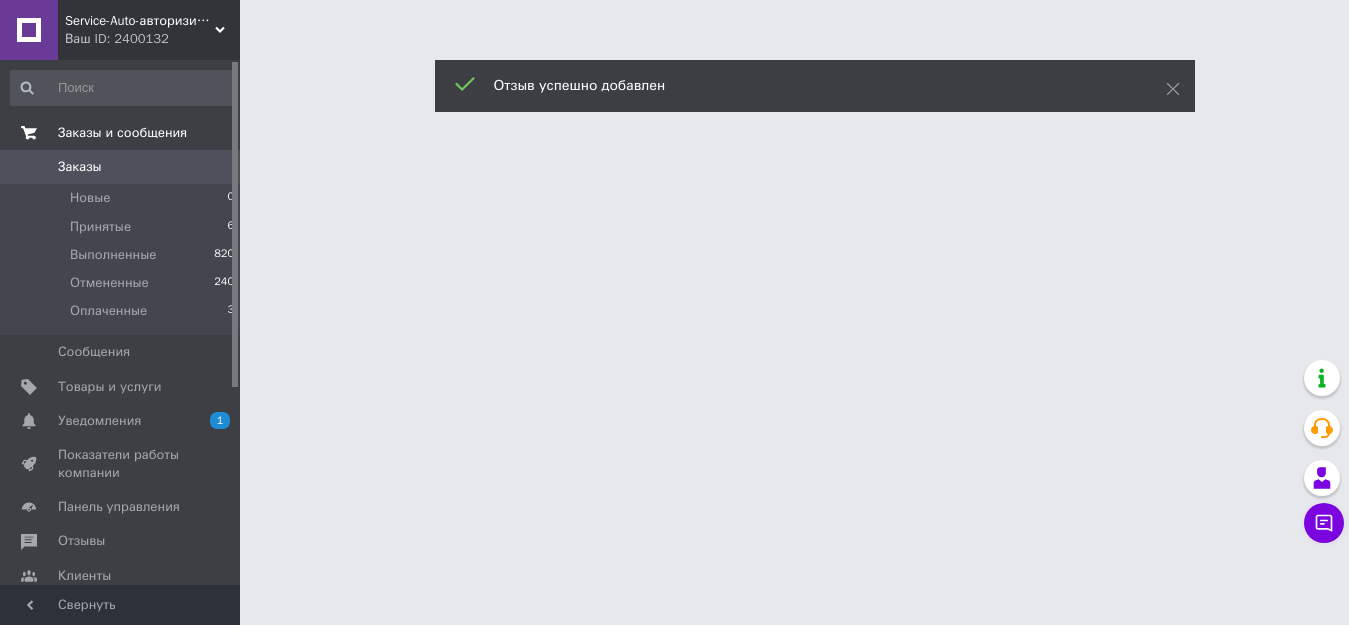 scroll, scrollTop: 0, scrollLeft: 0, axis: both 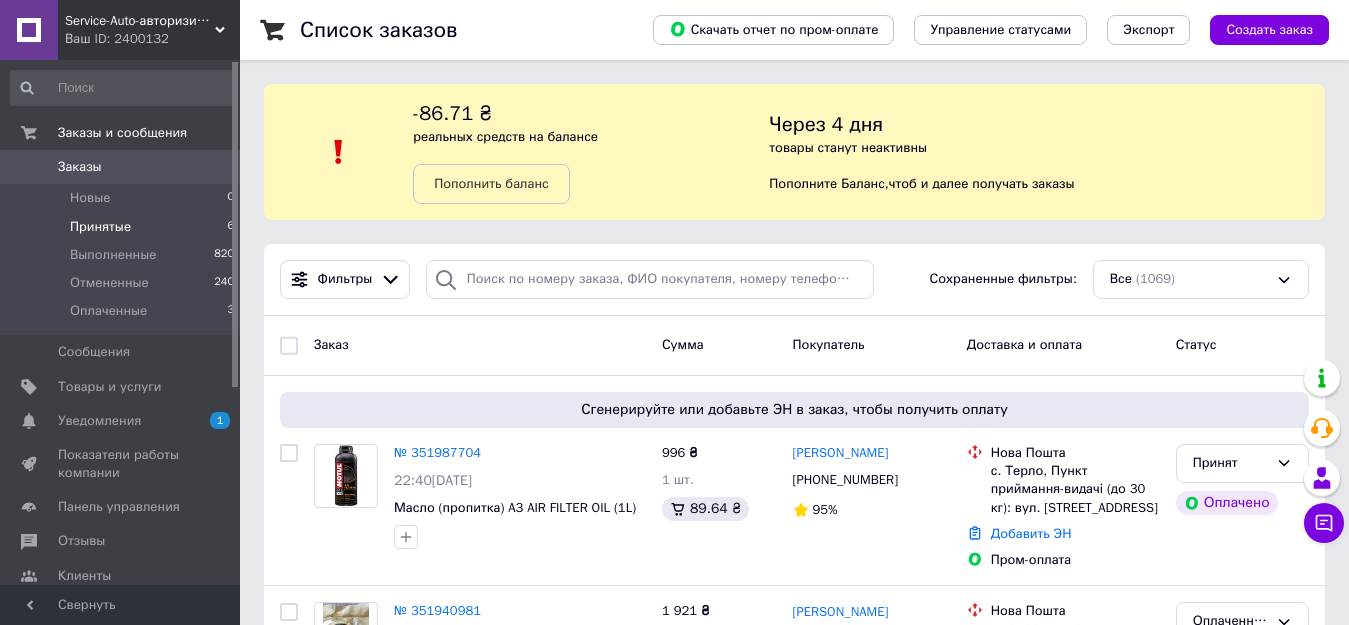 click on "Принятые" at bounding box center (100, 227) 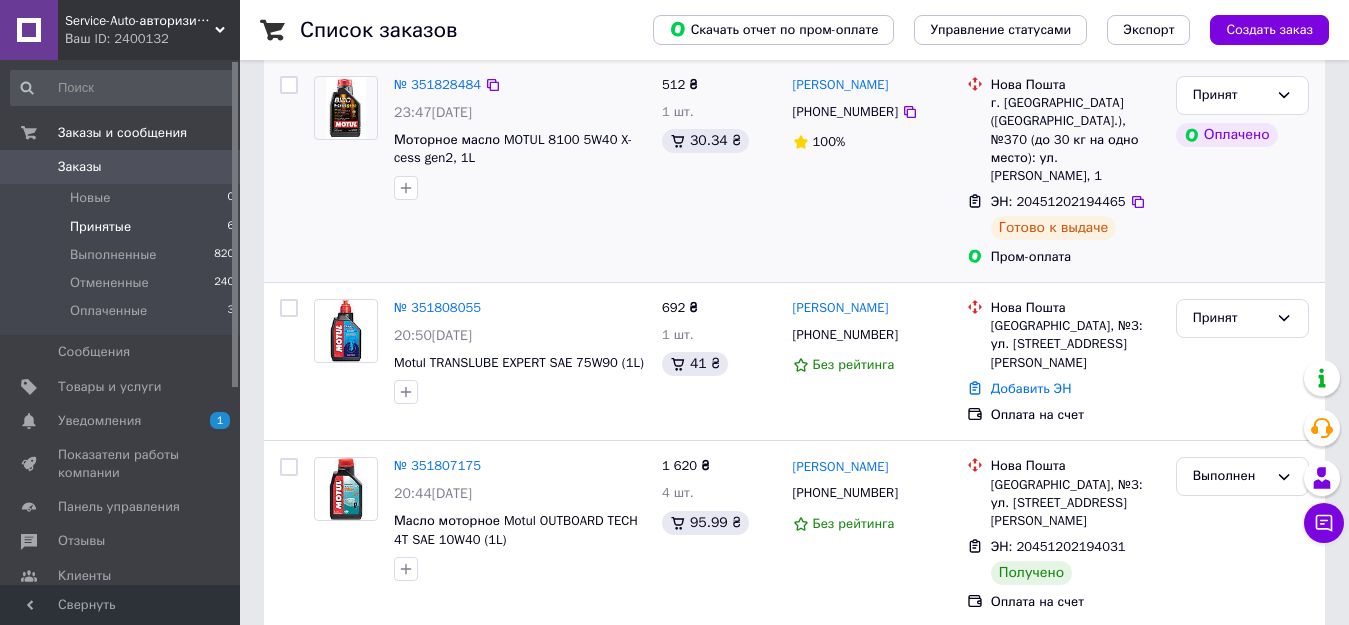 scroll, scrollTop: 600, scrollLeft: 0, axis: vertical 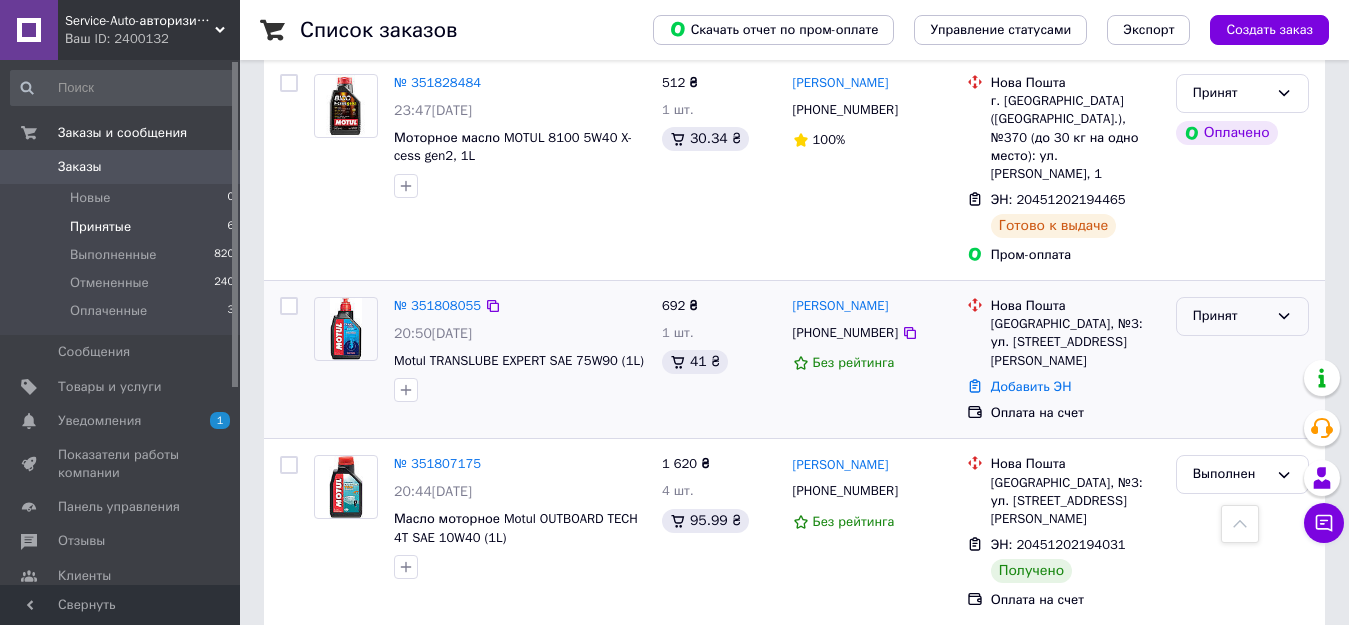 click 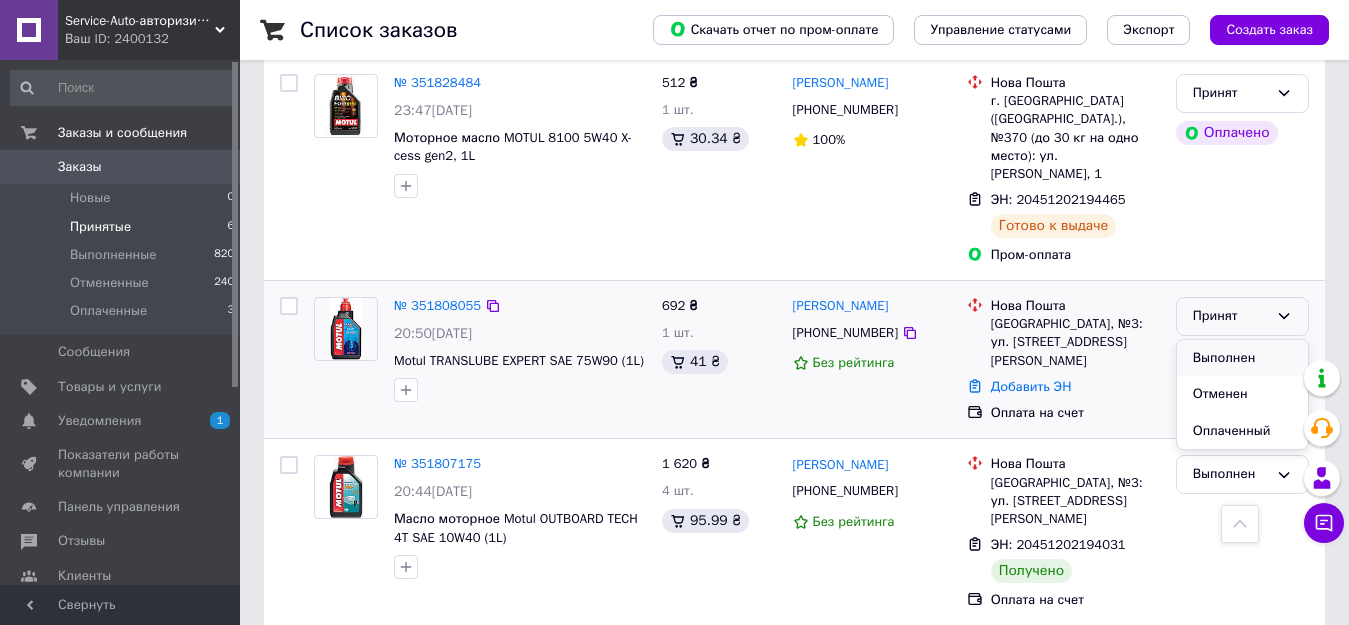 click on "Выполнен" at bounding box center [1242, 358] 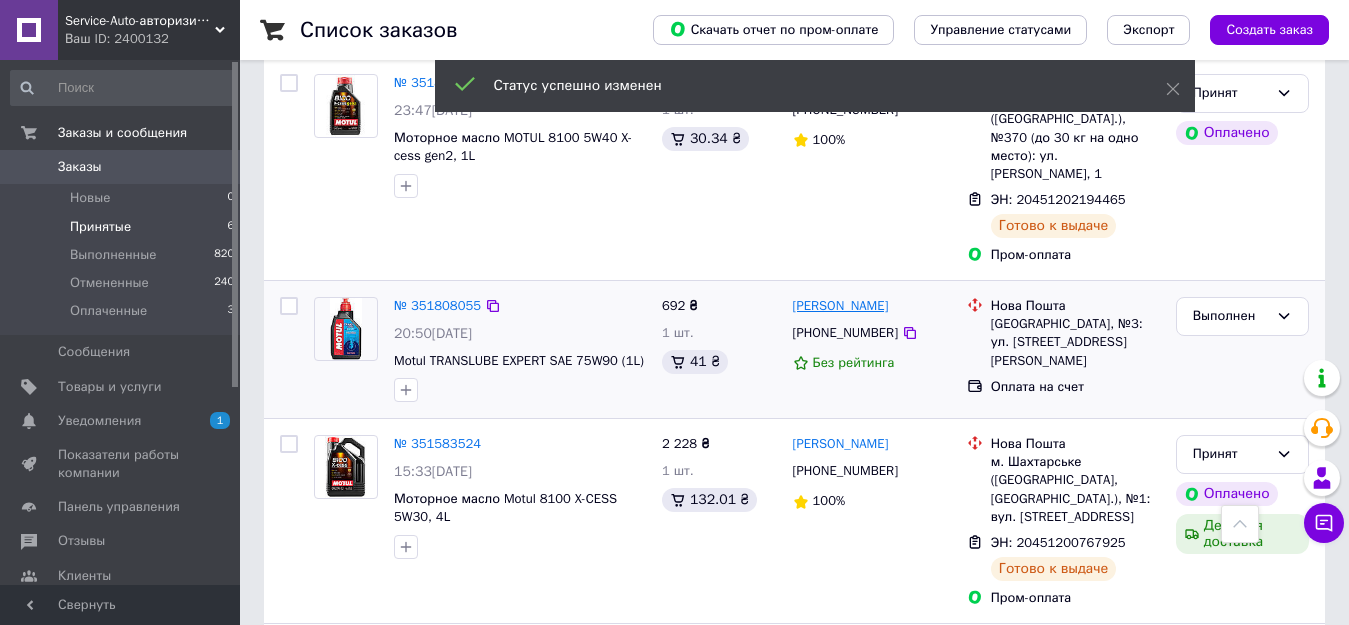 click on "[PERSON_NAME]" at bounding box center (841, 306) 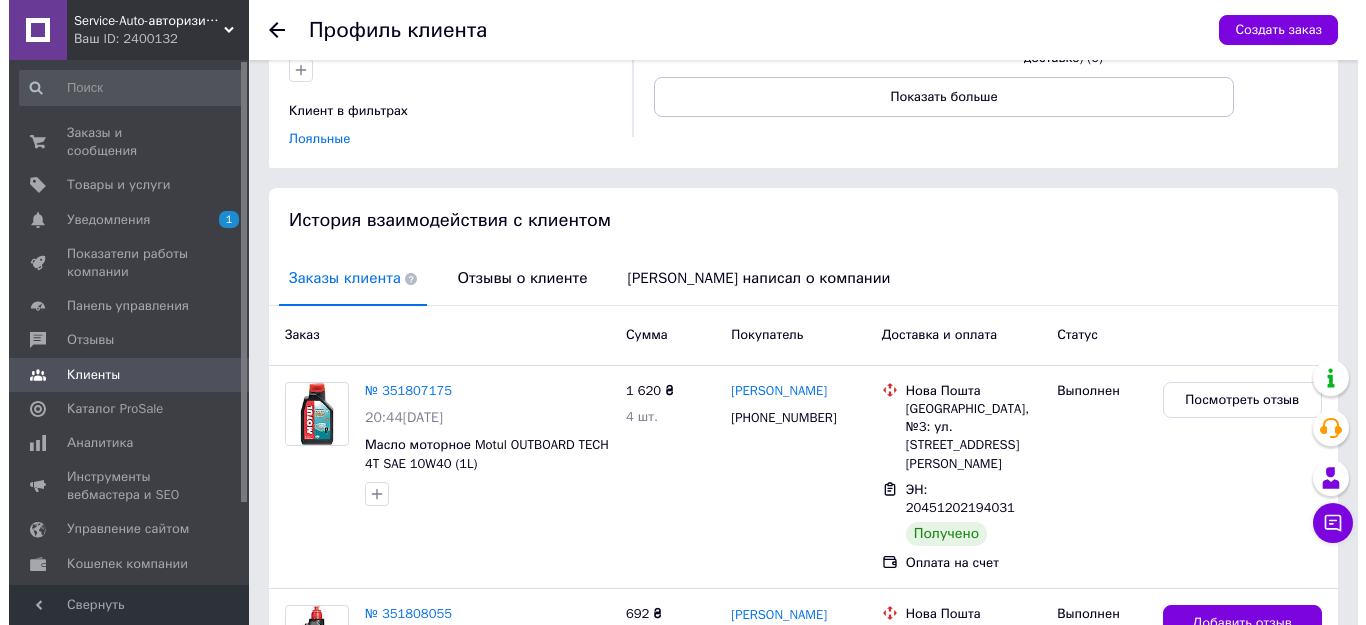 scroll, scrollTop: 300, scrollLeft: 0, axis: vertical 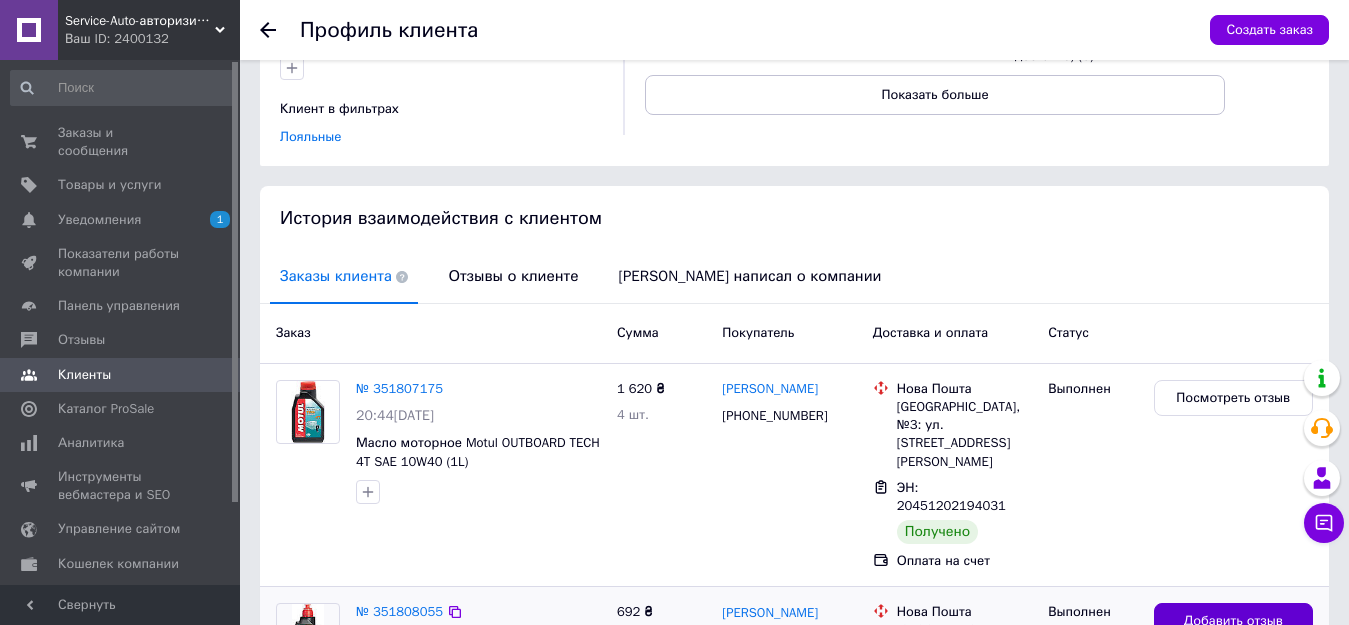 click on "Добавить отзыв" at bounding box center (1233, 621) 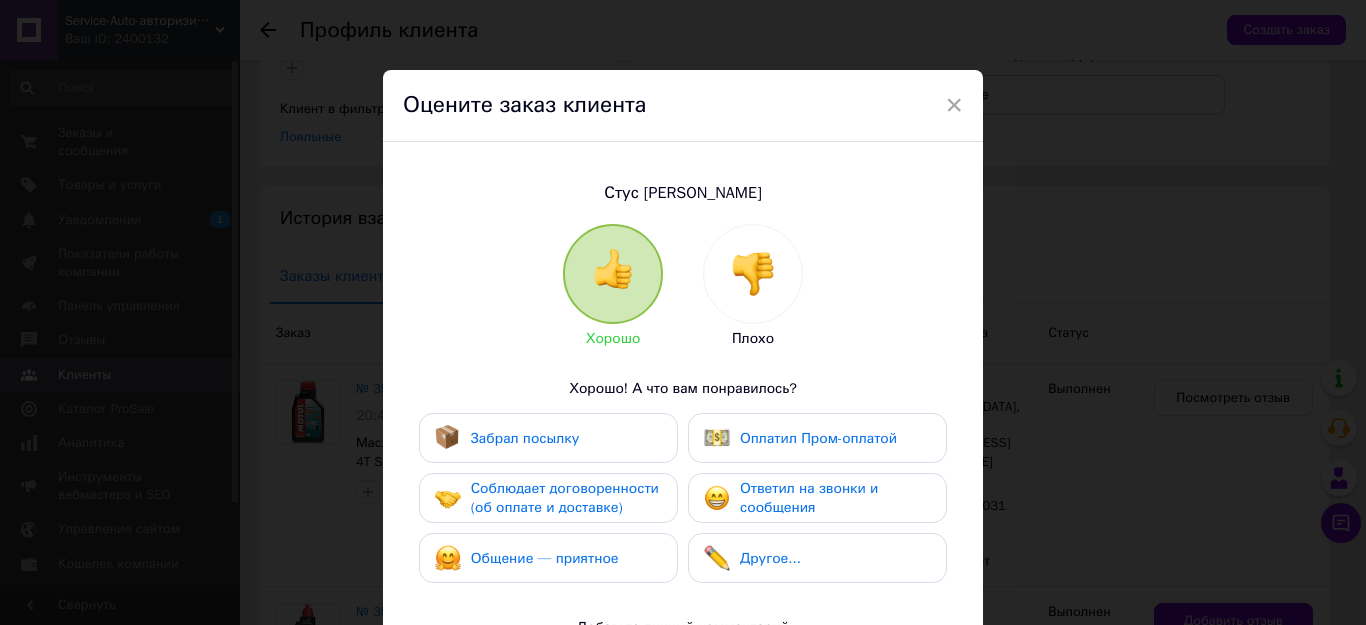 click on "Забрал посылку" at bounding box center (525, 438) 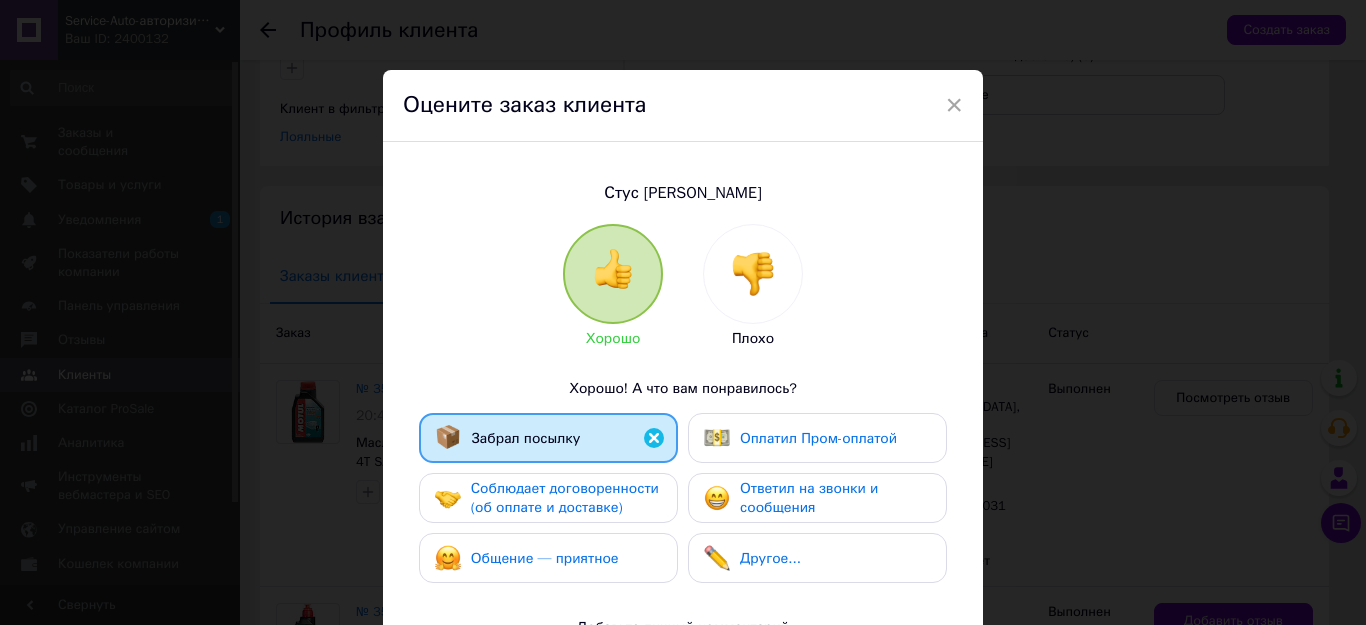 drag, startPoint x: 539, startPoint y: 502, endPoint x: 553, endPoint y: 571, distance: 70.40597 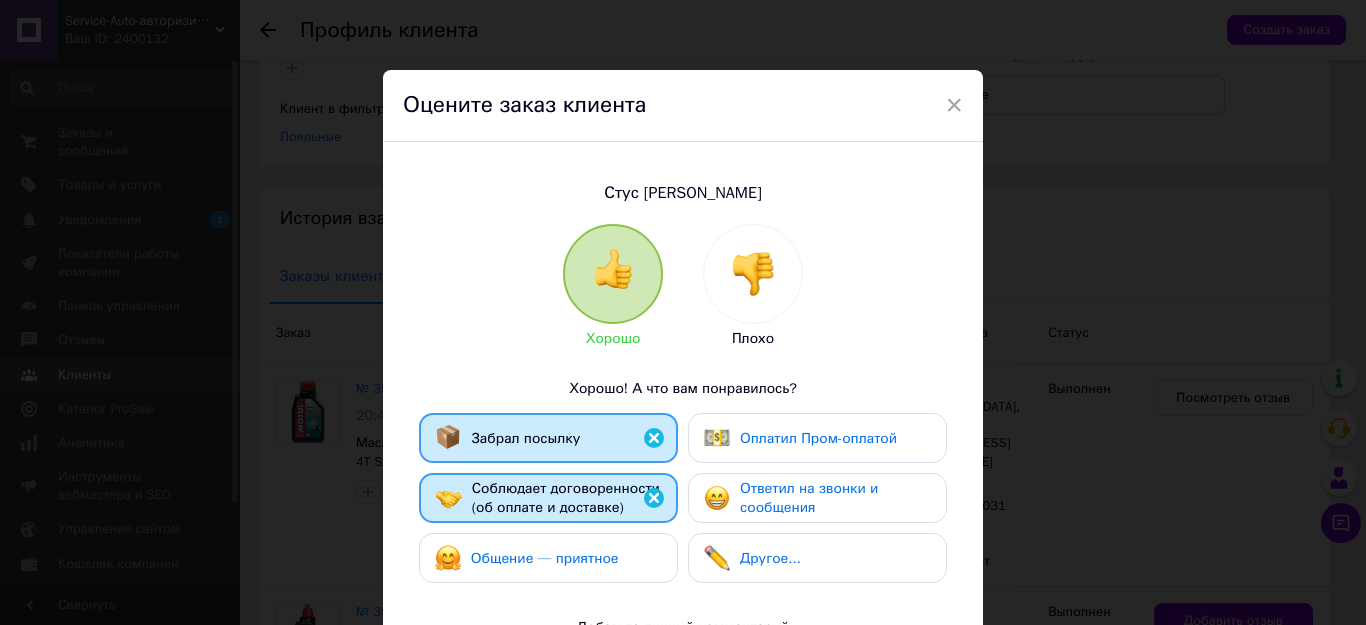 click on "Общение — приятное" at bounding box center (548, 558) 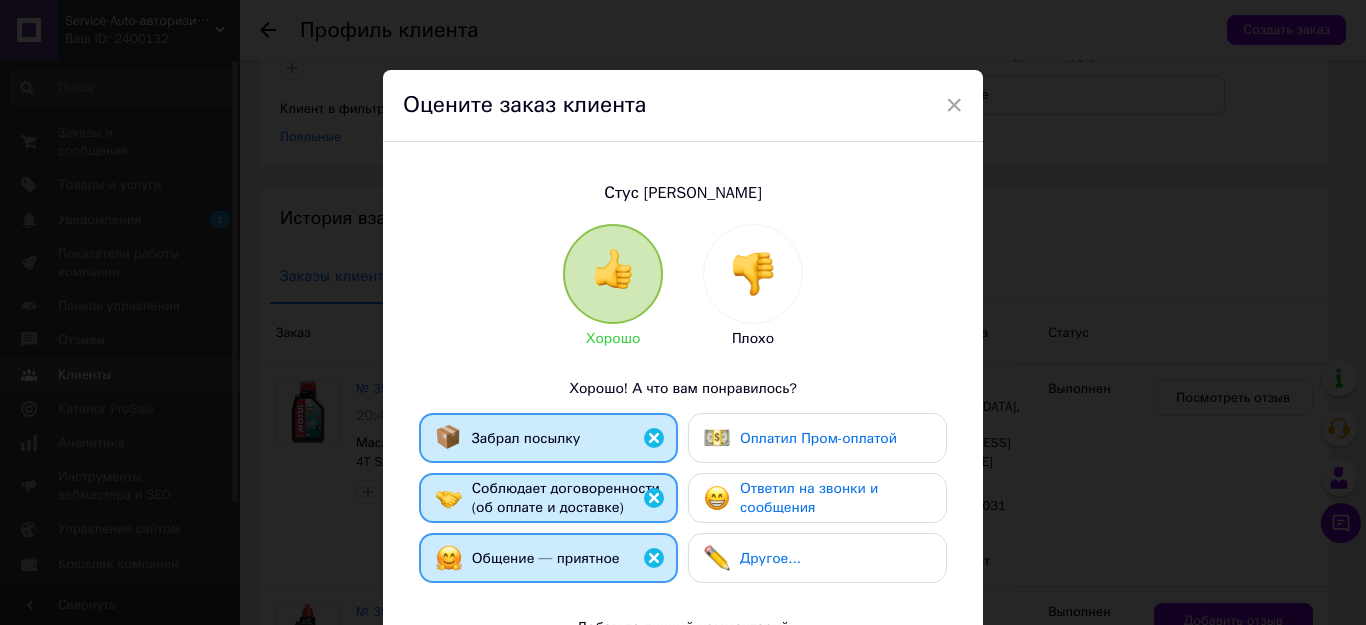 click on "Ответил на звонки и сообщения" at bounding box center (809, 498) 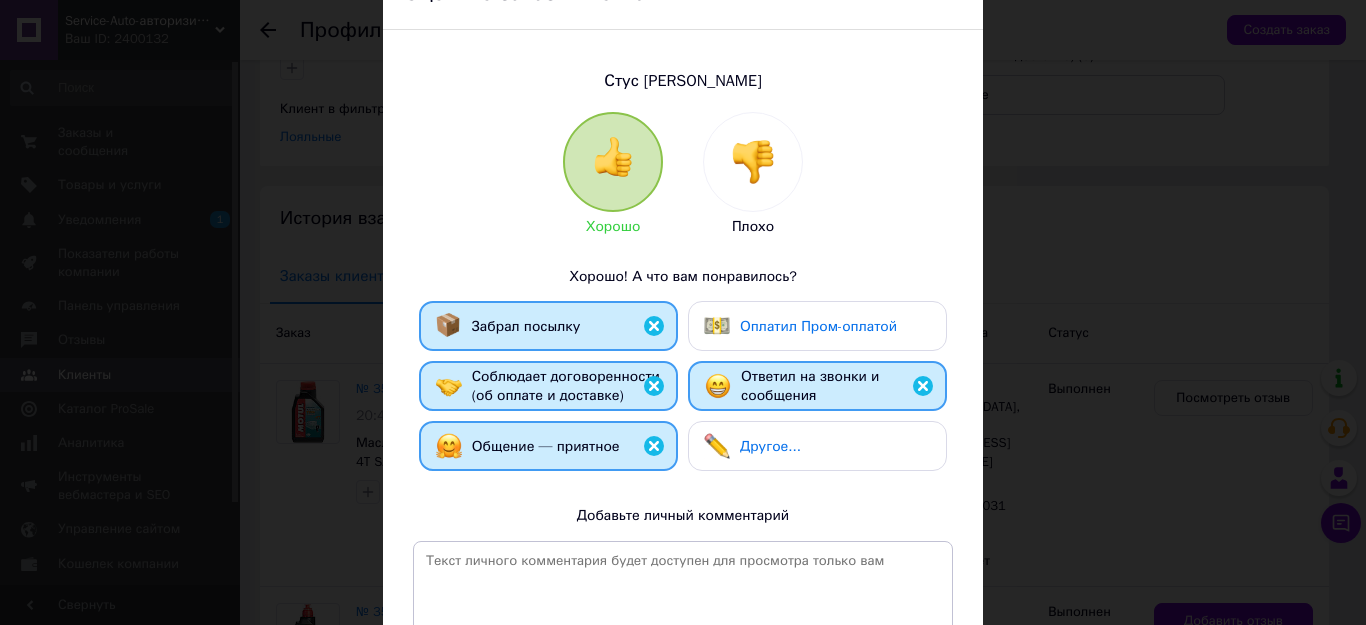 scroll, scrollTop: 300, scrollLeft: 0, axis: vertical 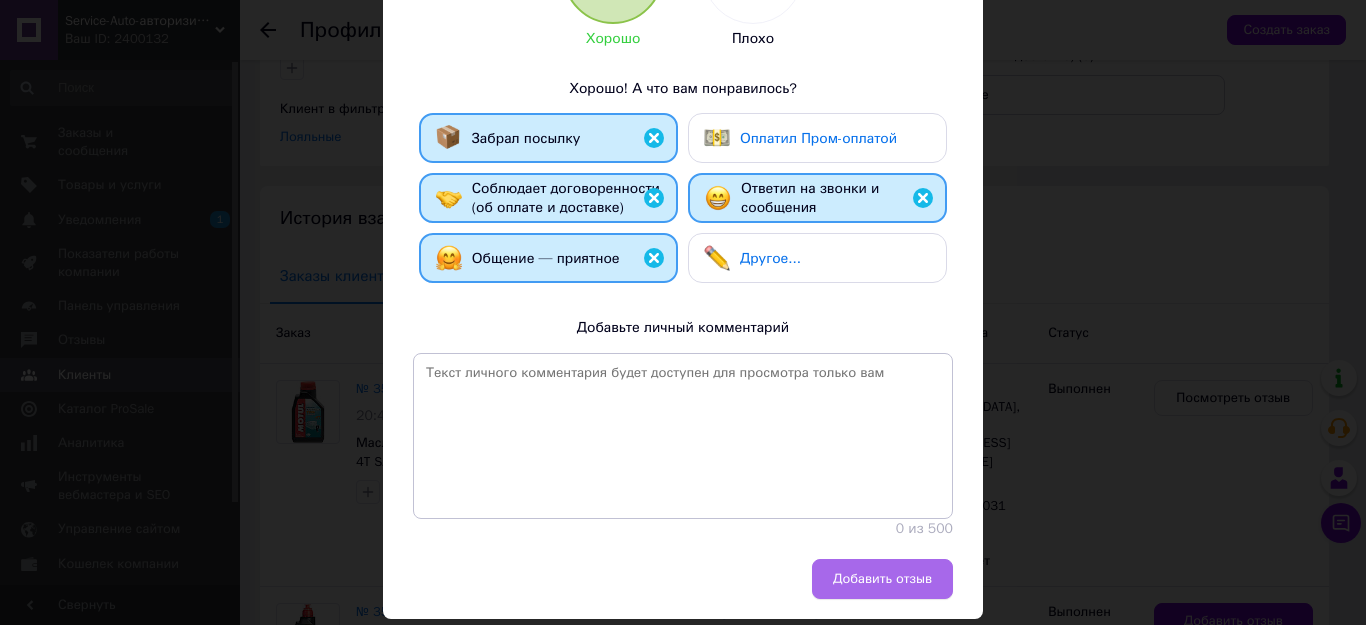 click on "Добавить отзыв" at bounding box center [882, 579] 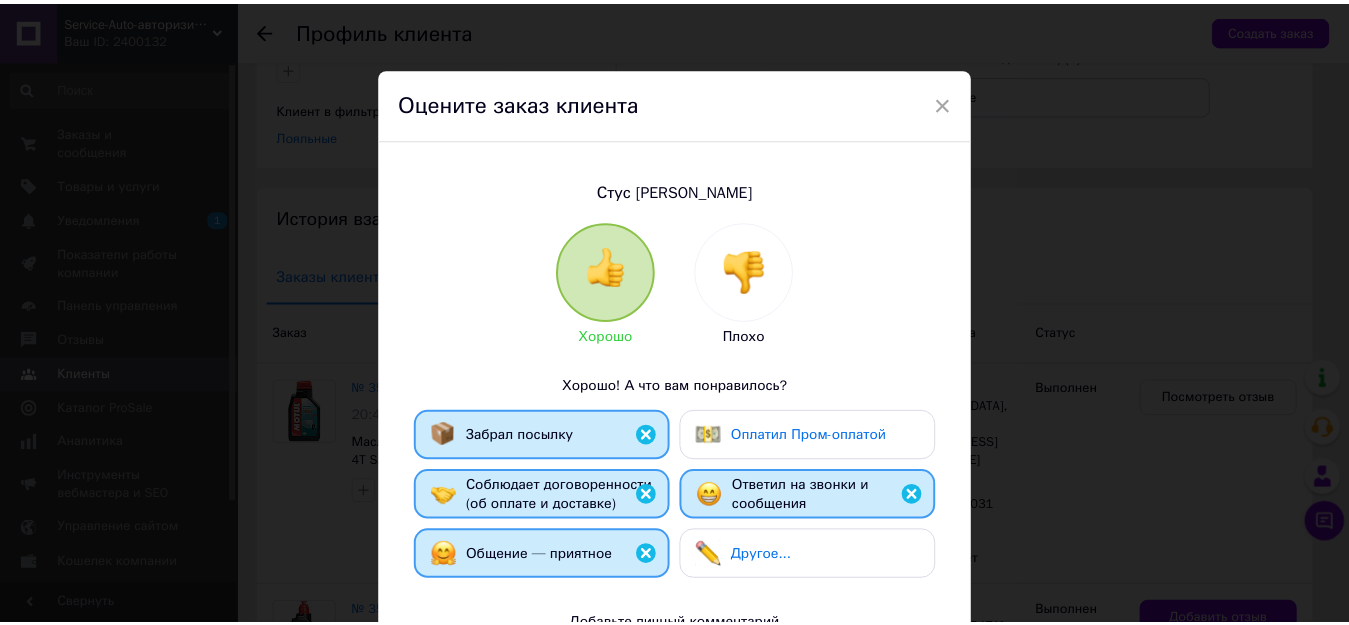 scroll, scrollTop: 0, scrollLeft: 0, axis: both 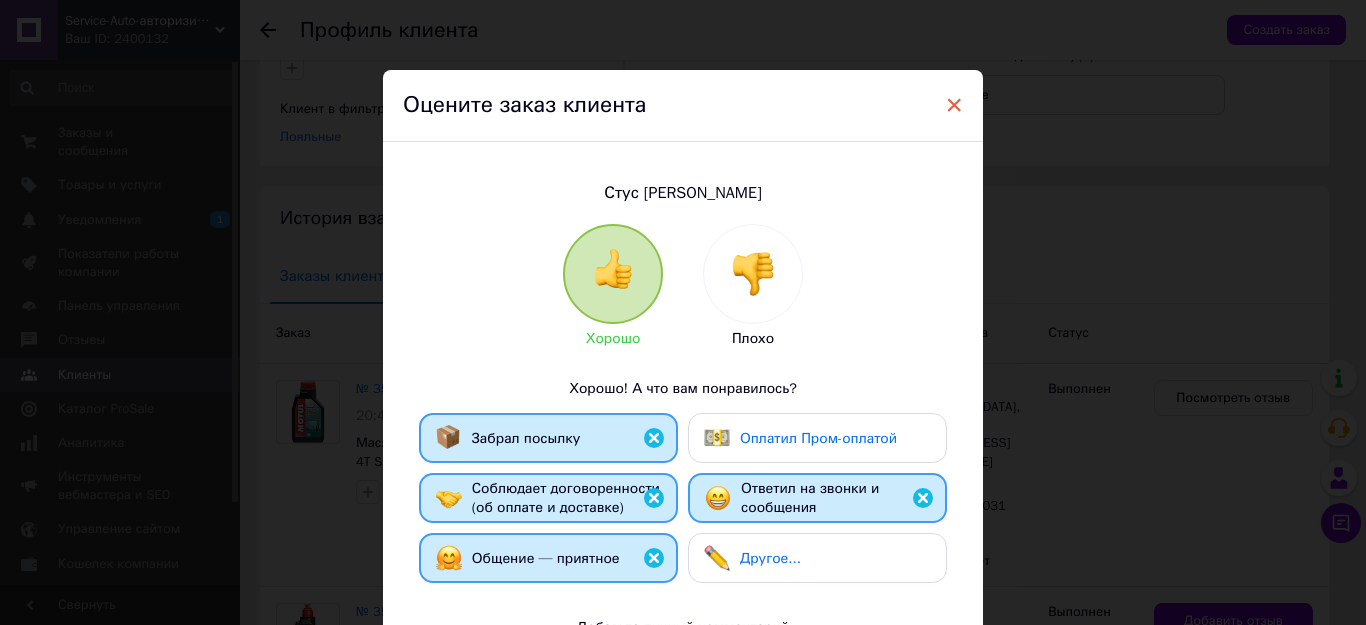click on "×" at bounding box center [954, 105] 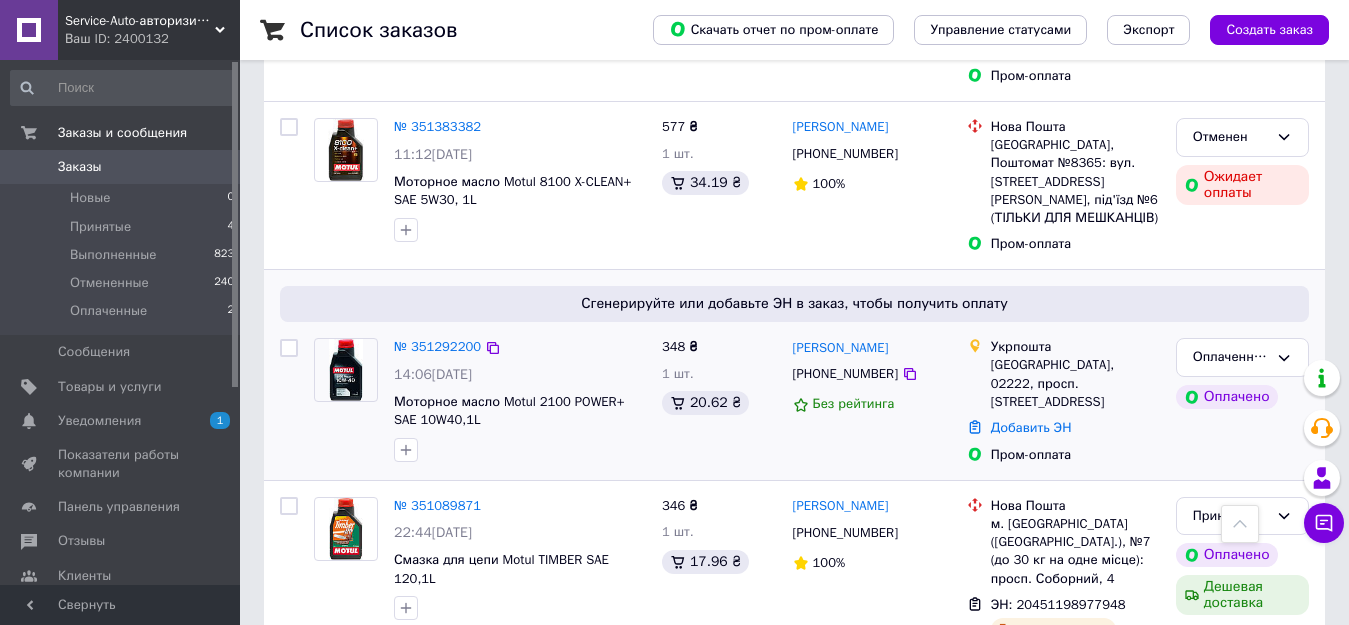 scroll, scrollTop: 2000, scrollLeft: 0, axis: vertical 